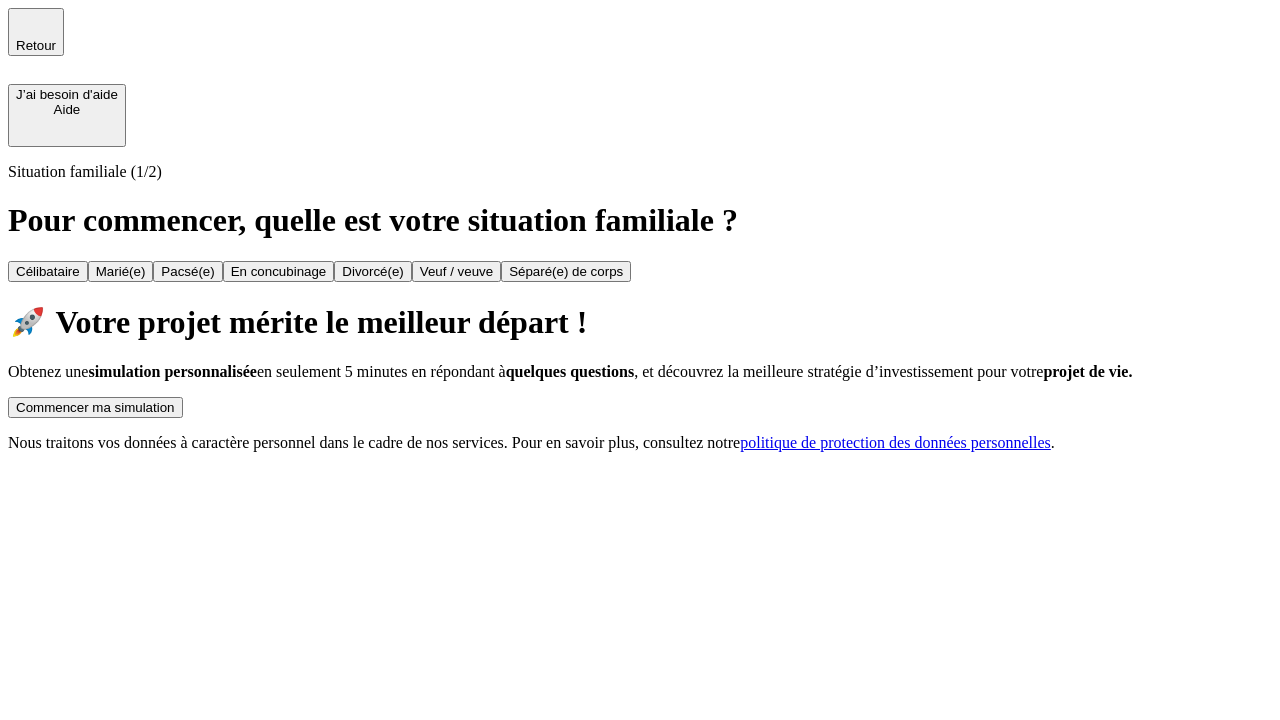 scroll, scrollTop: 0, scrollLeft: 0, axis: both 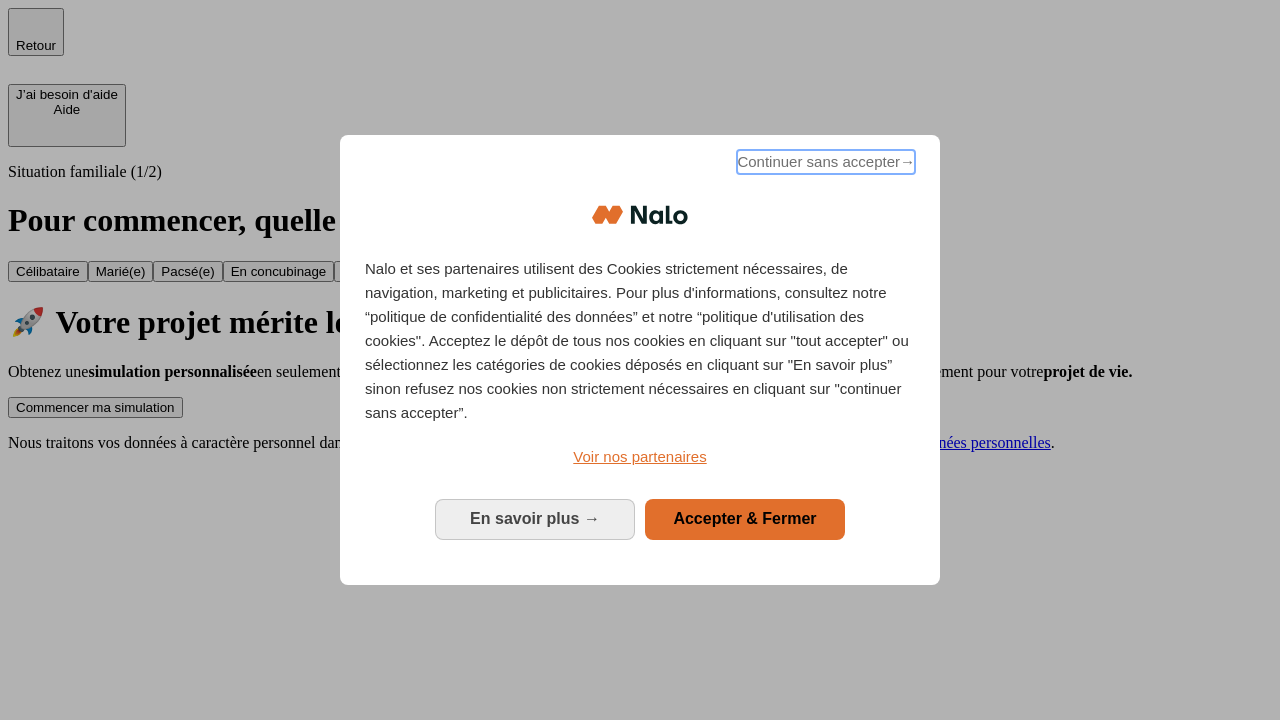 click on "Continuer sans accepter  →" at bounding box center (826, 162) 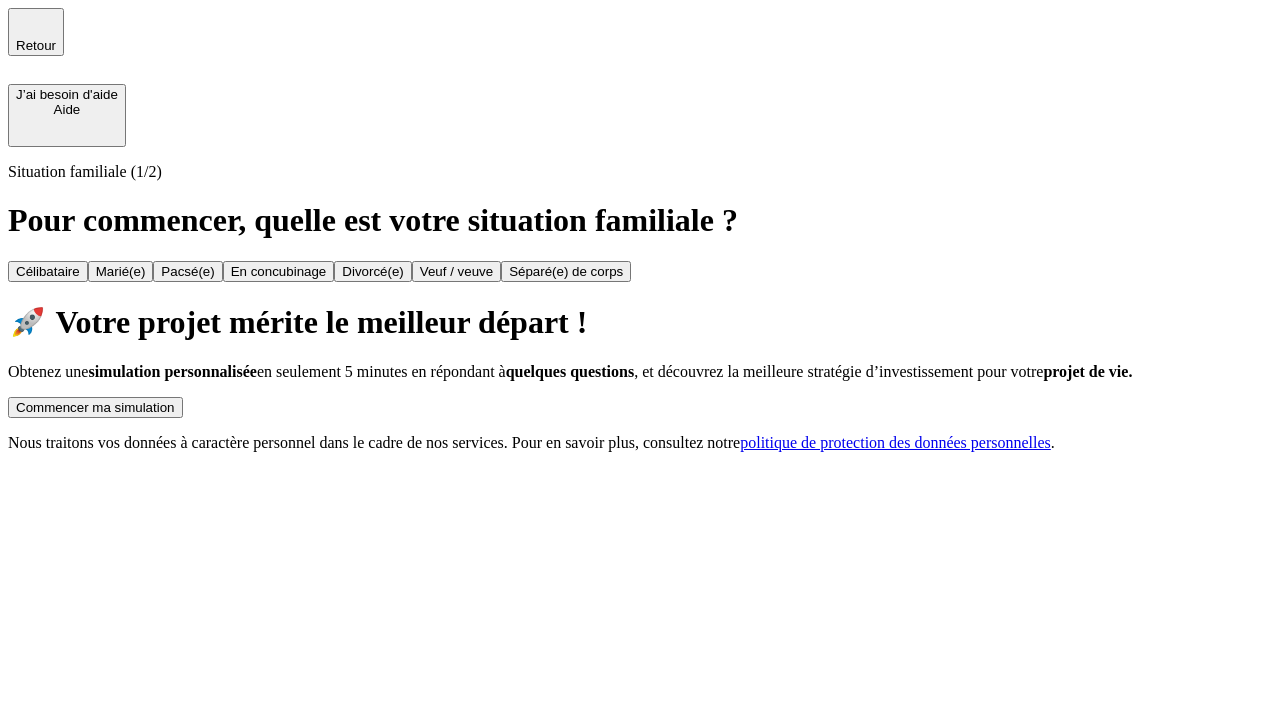 click on "Commencer ma simulation" at bounding box center [95, 407] 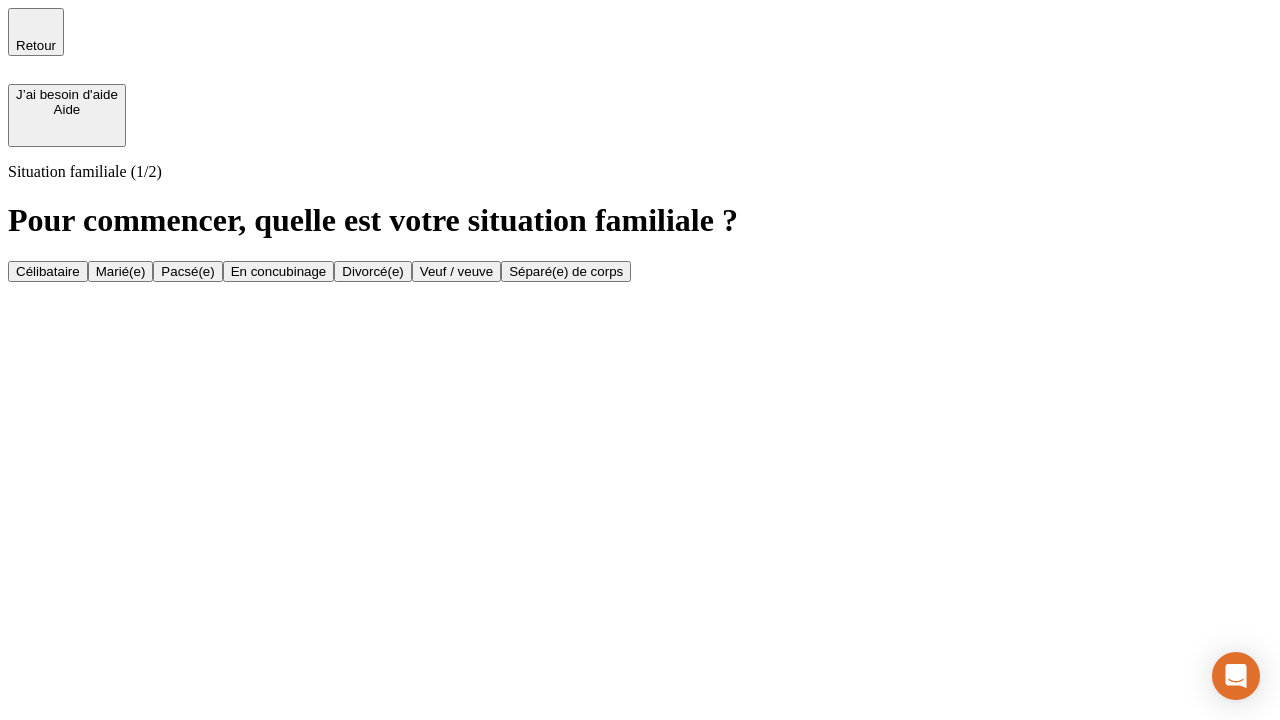 click on "Célibataire" at bounding box center (48, 271) 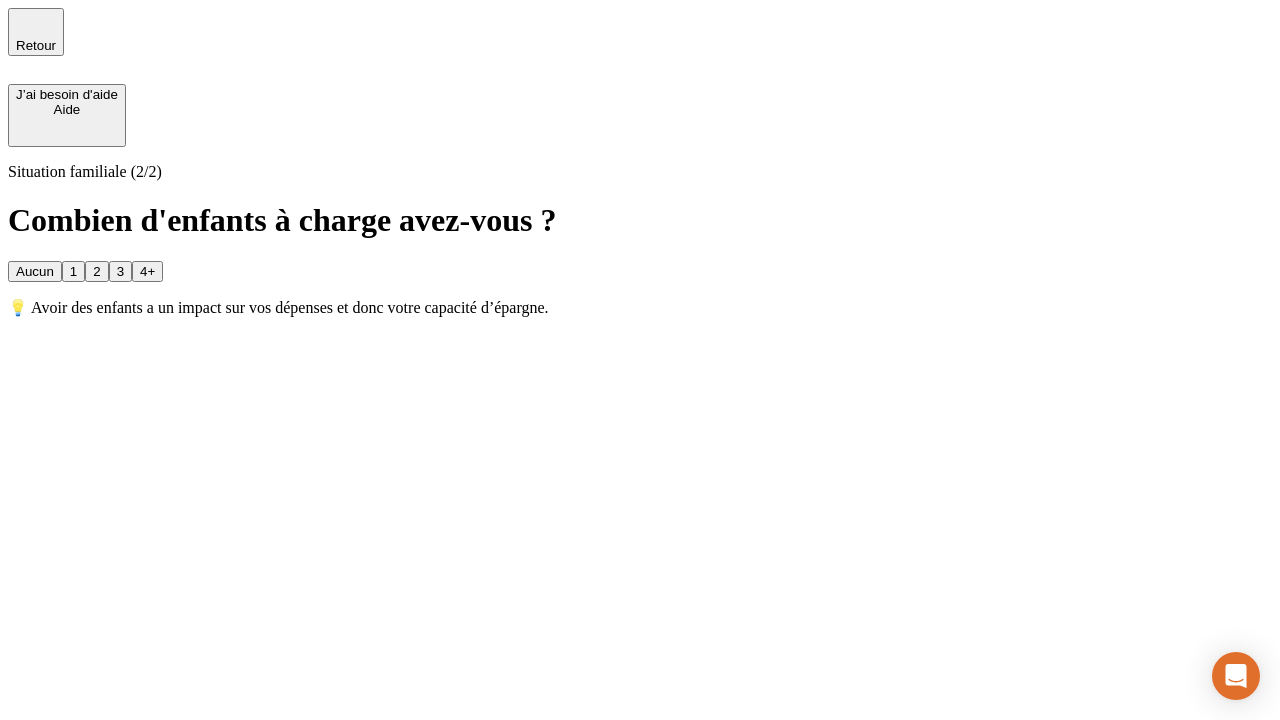 click on "Aucun" at bounding box center (35, 271) 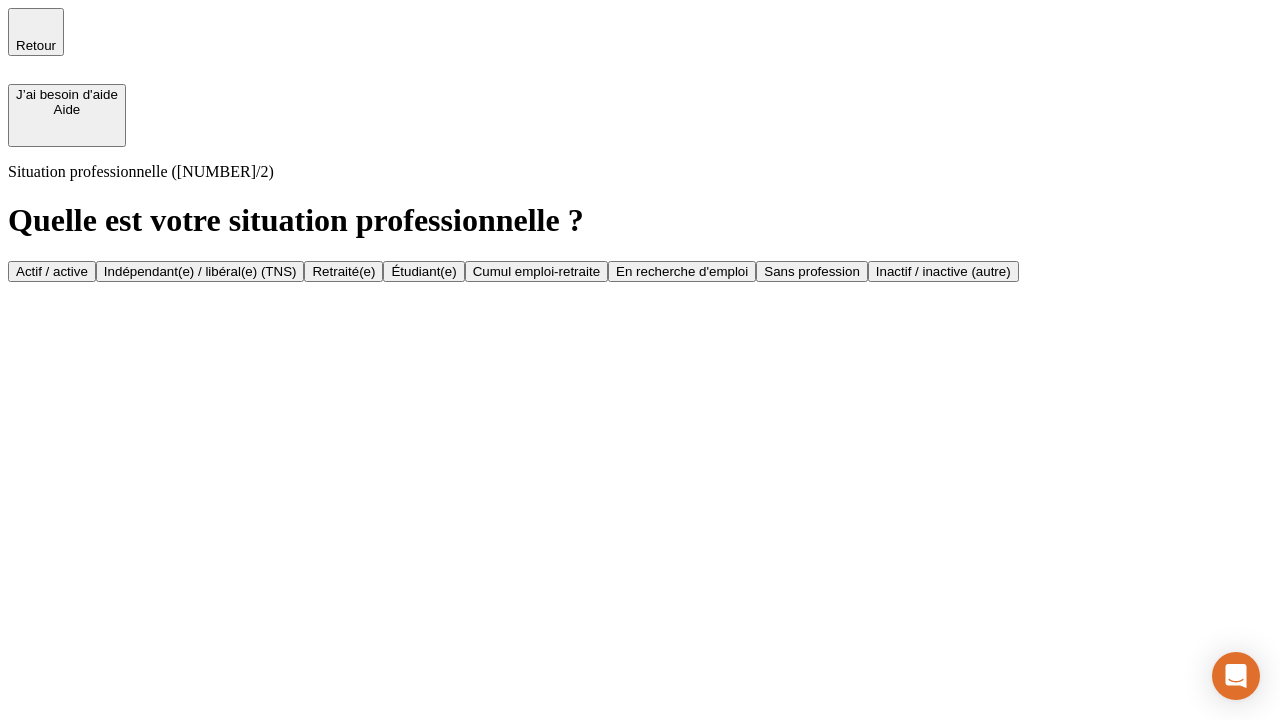 click on "Actif / active" at bounding box center [52, 271] 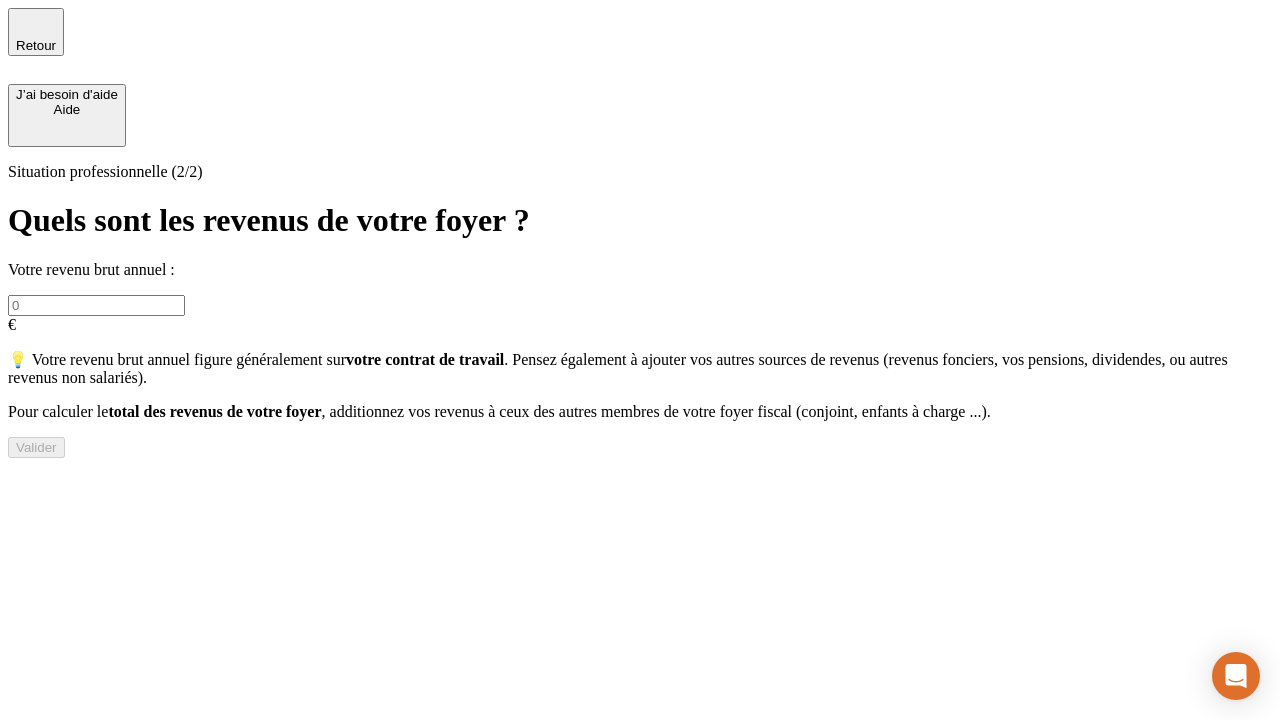 click at bounding box center (96, 305) 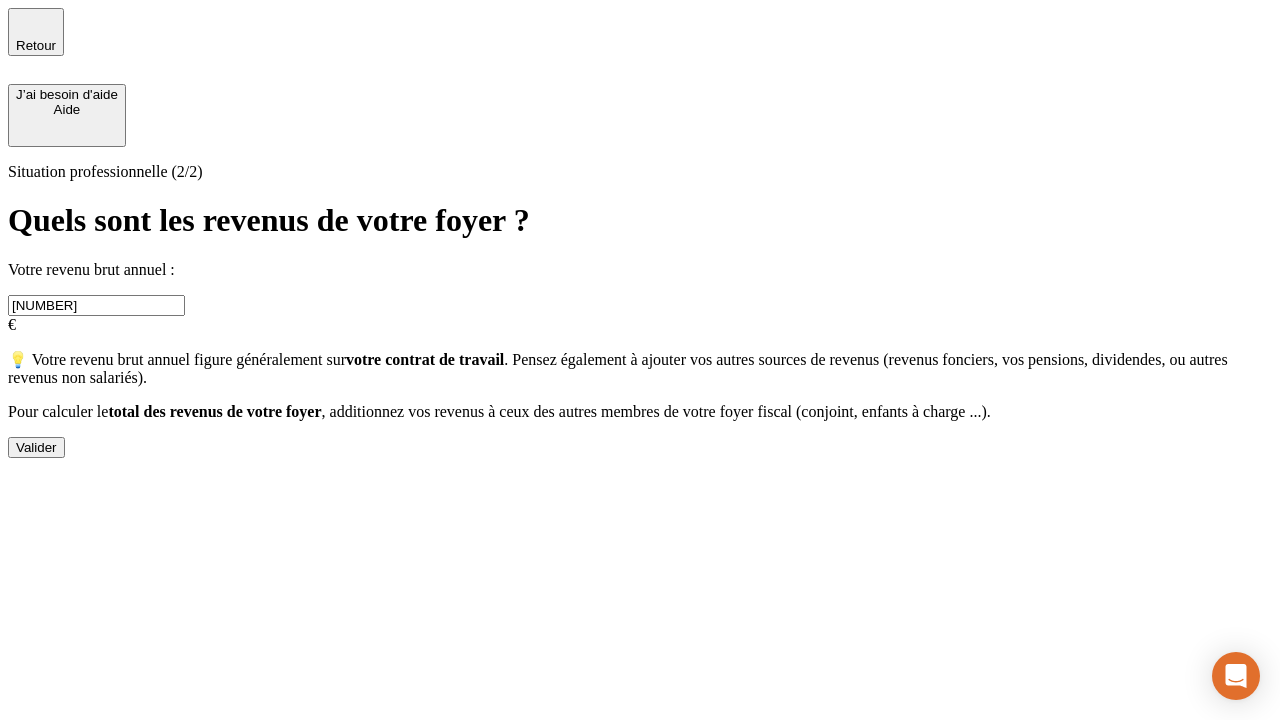 click on "Valider" at bounding box center [36, 447] 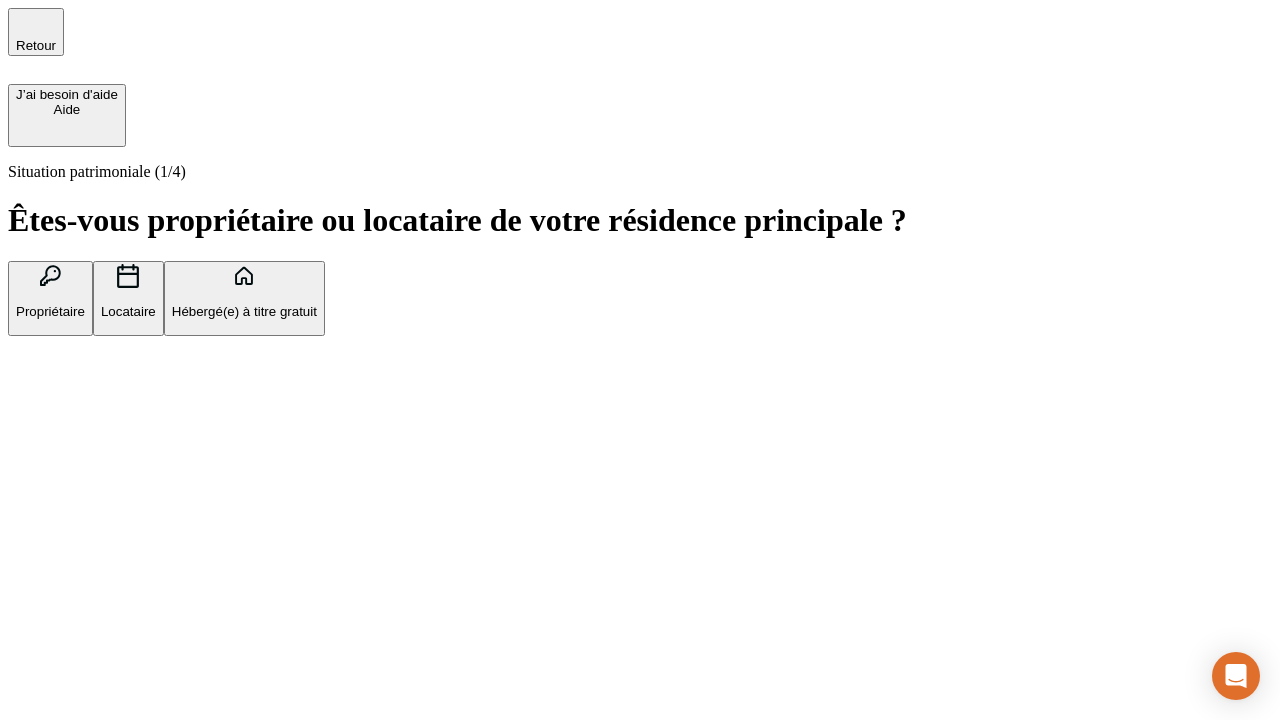click on "Hébergé(e) à titre gratuit" at bounding box center [244, 311] 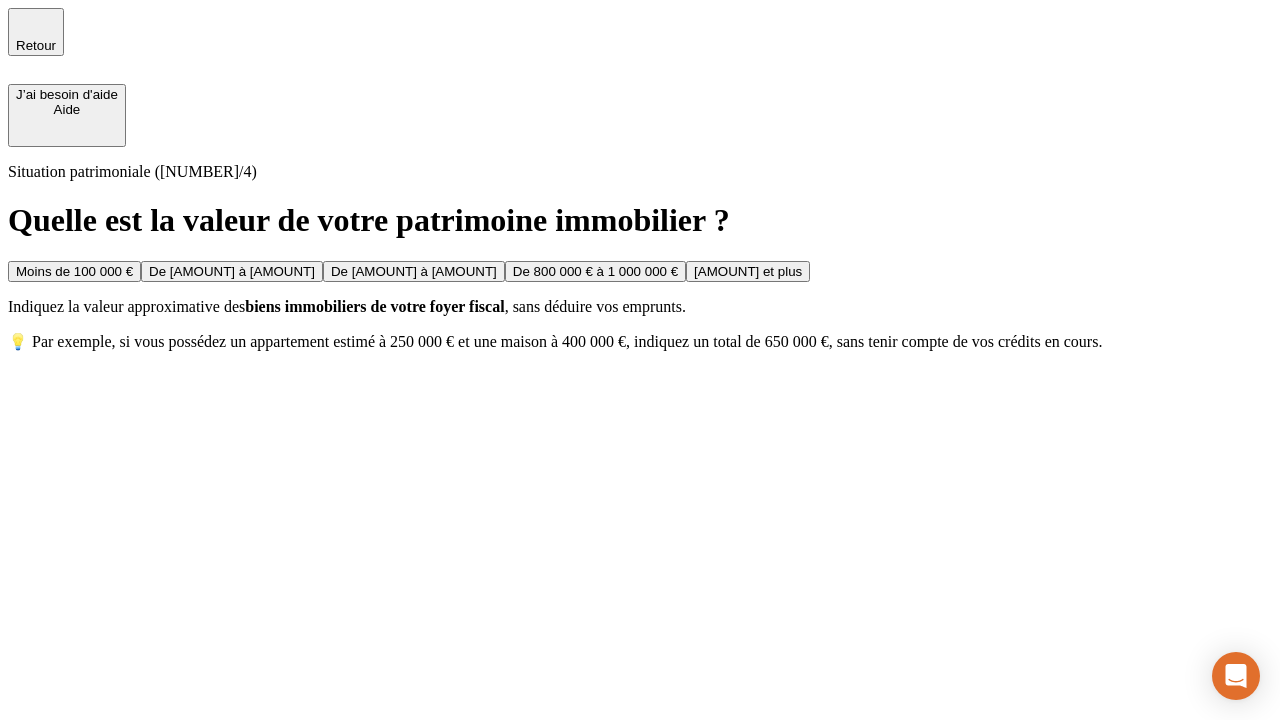 click on "Moins de 100 000 €" at bounding box center [74, 271] 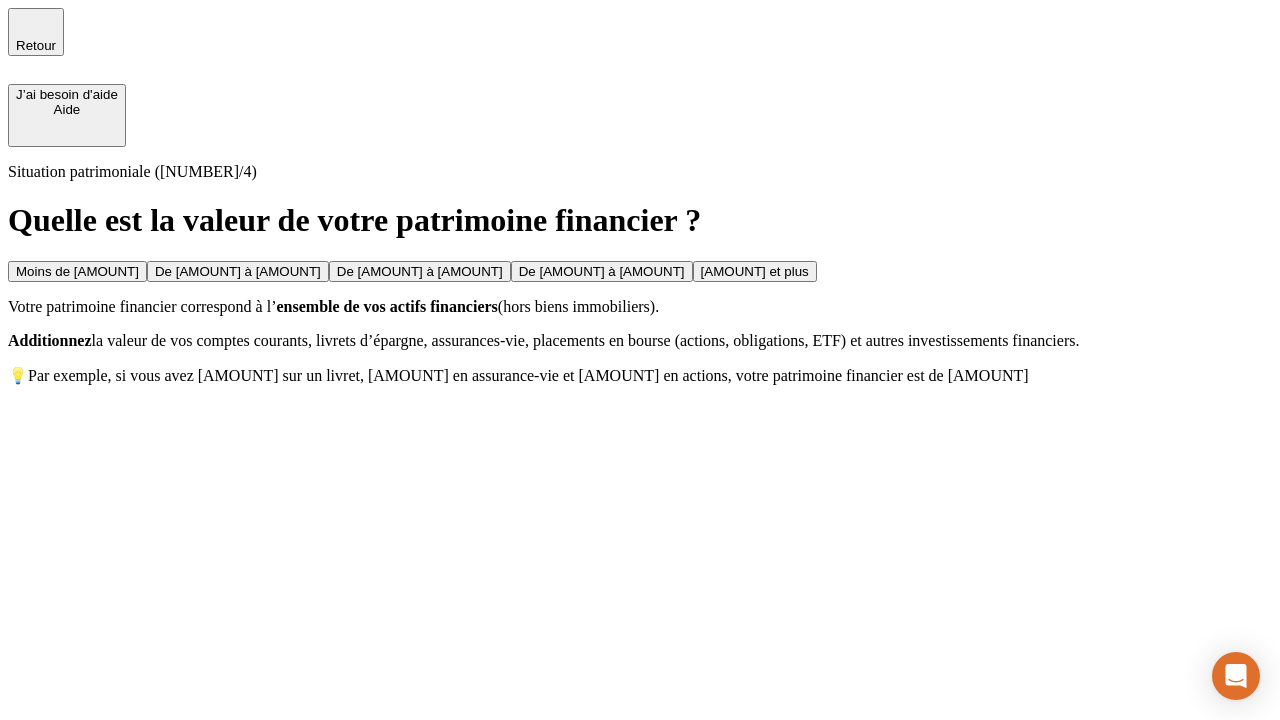 click on "Moins de [AMOUNT]" at bounding box center [77, 271] 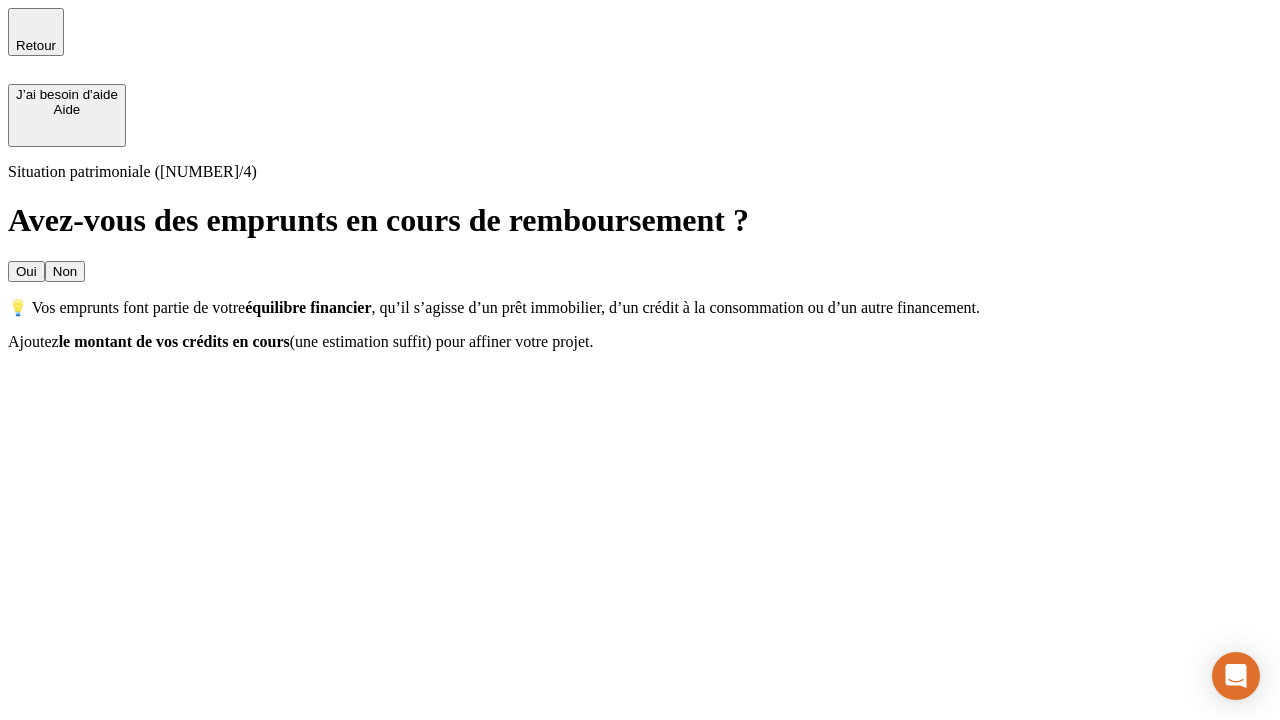 click on "Non" at bounding box center [65, 271] 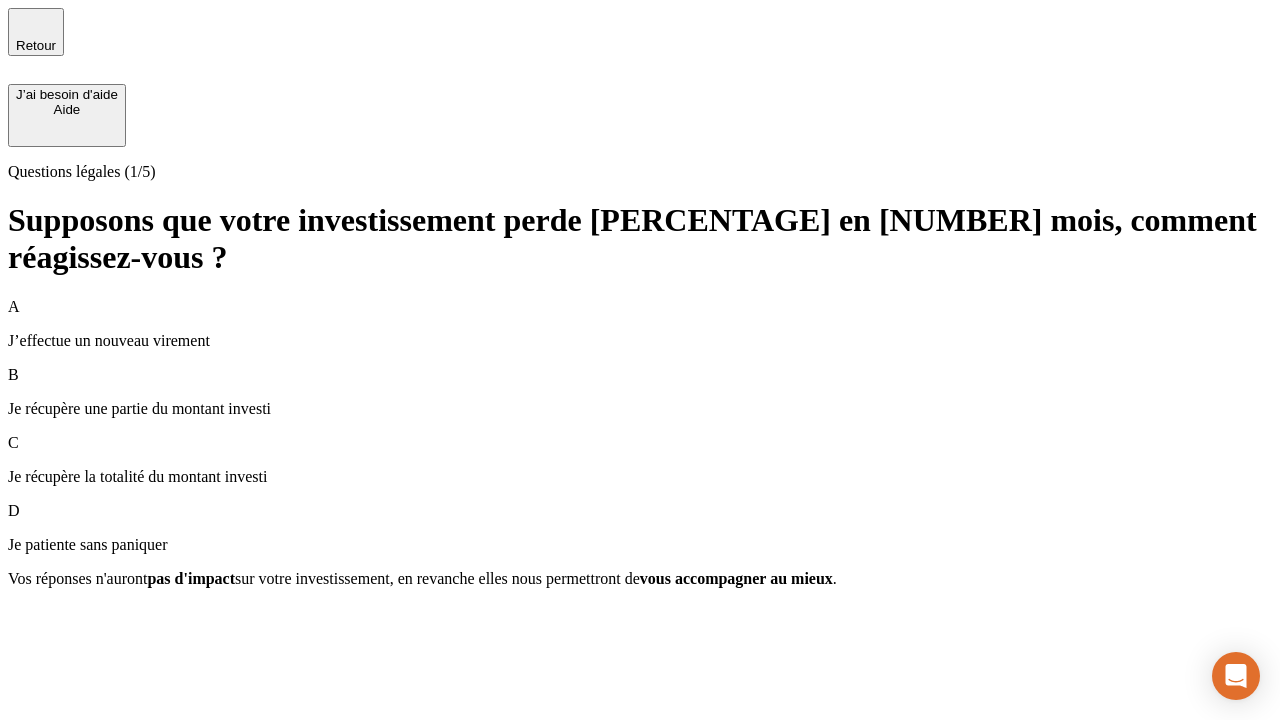 click on "A J’effectue un nouveau virement" at bounding box center [640, 324] 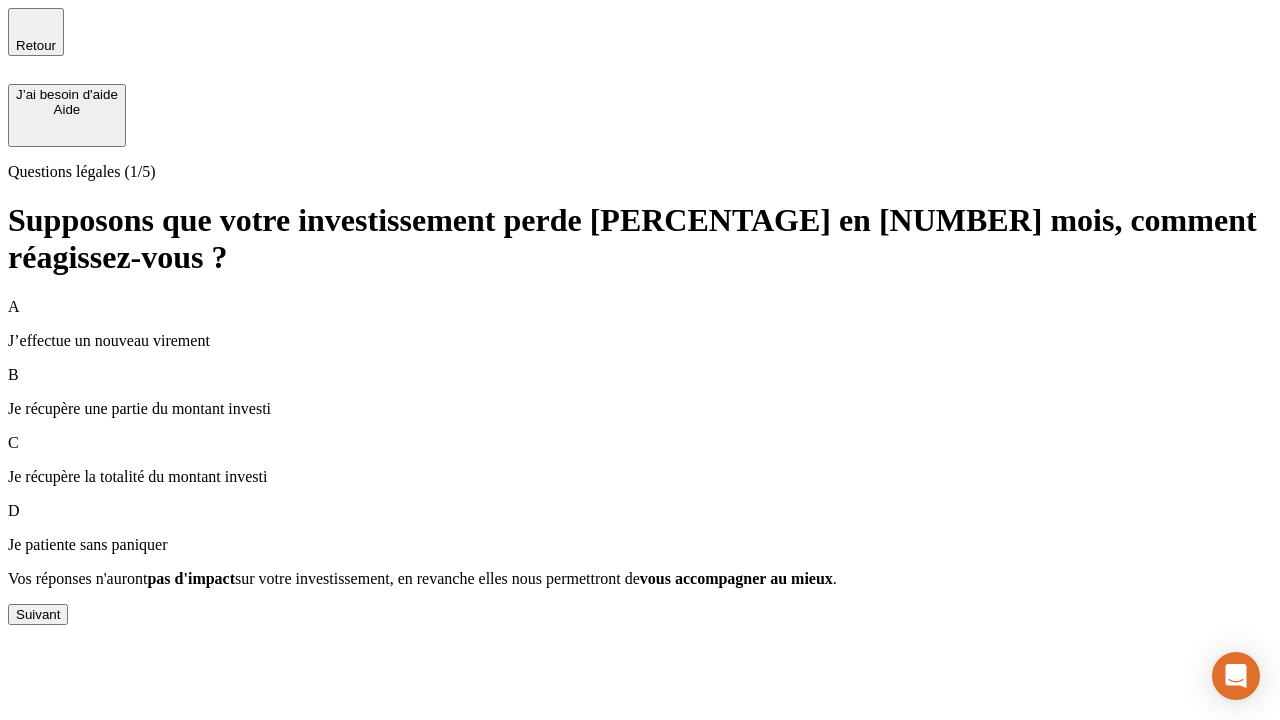 click on "Suivant" at bounding box center (38, 614) 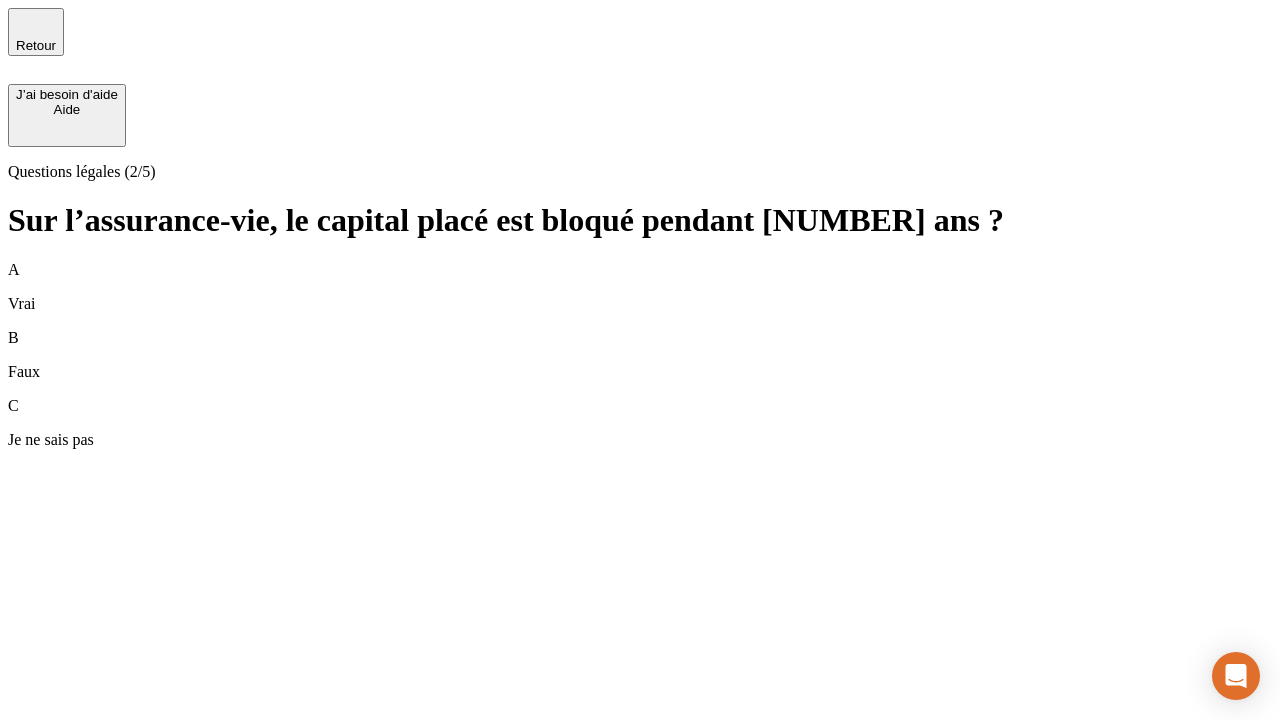 click on "B Faux" at bounding box center [640, 355] 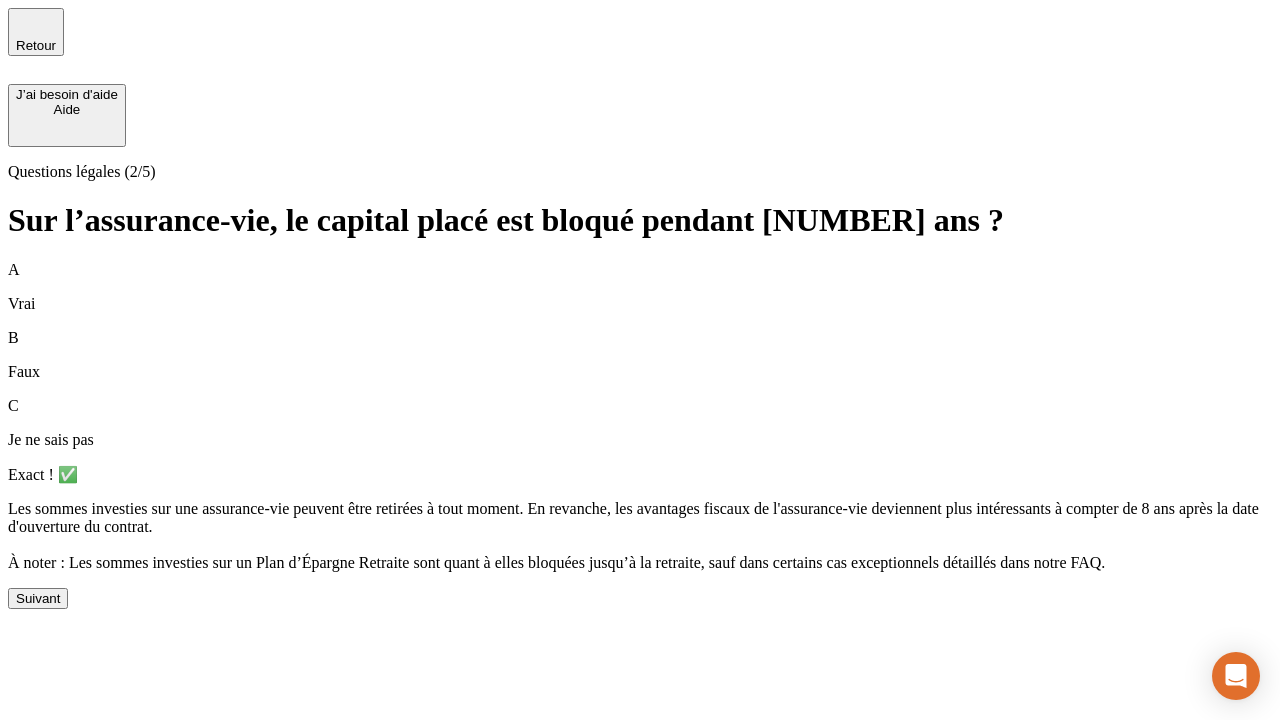 click on "Suivant" at bounding box center (38, 598) 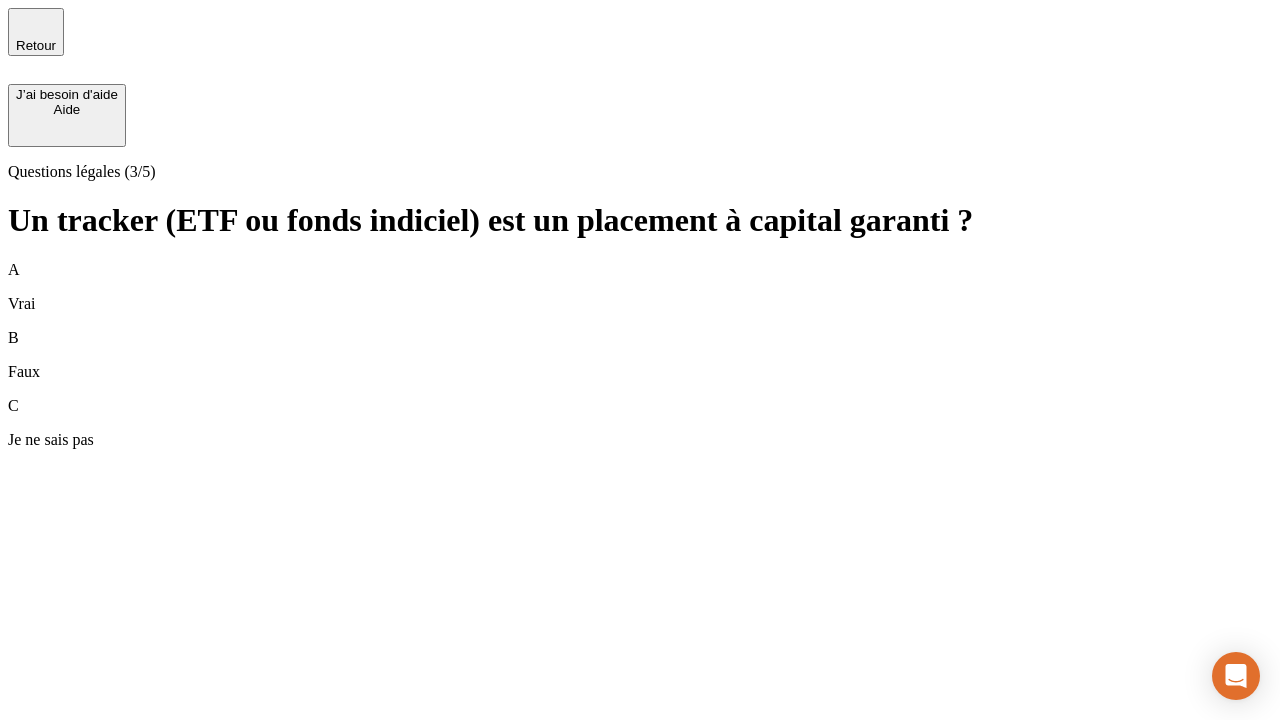 click on "B Faux" at bounding box center (640, 355) 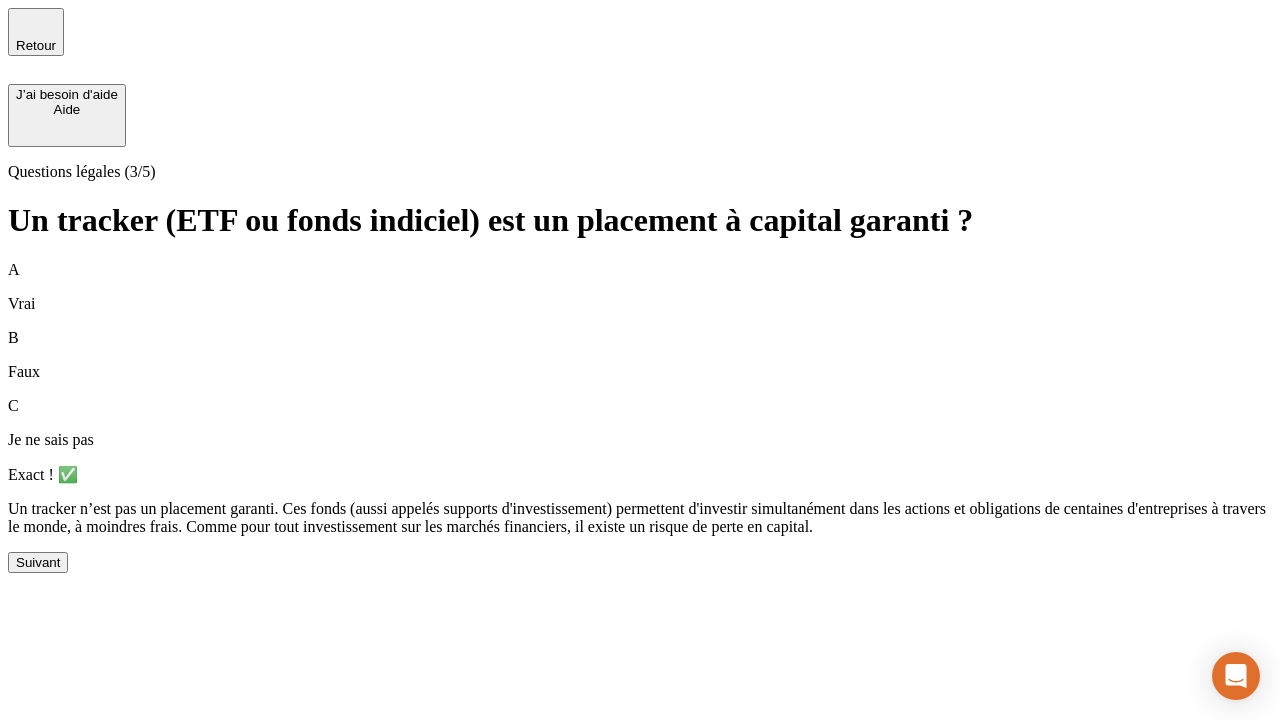 click on "Suivant" at bounding box center (38, 562) 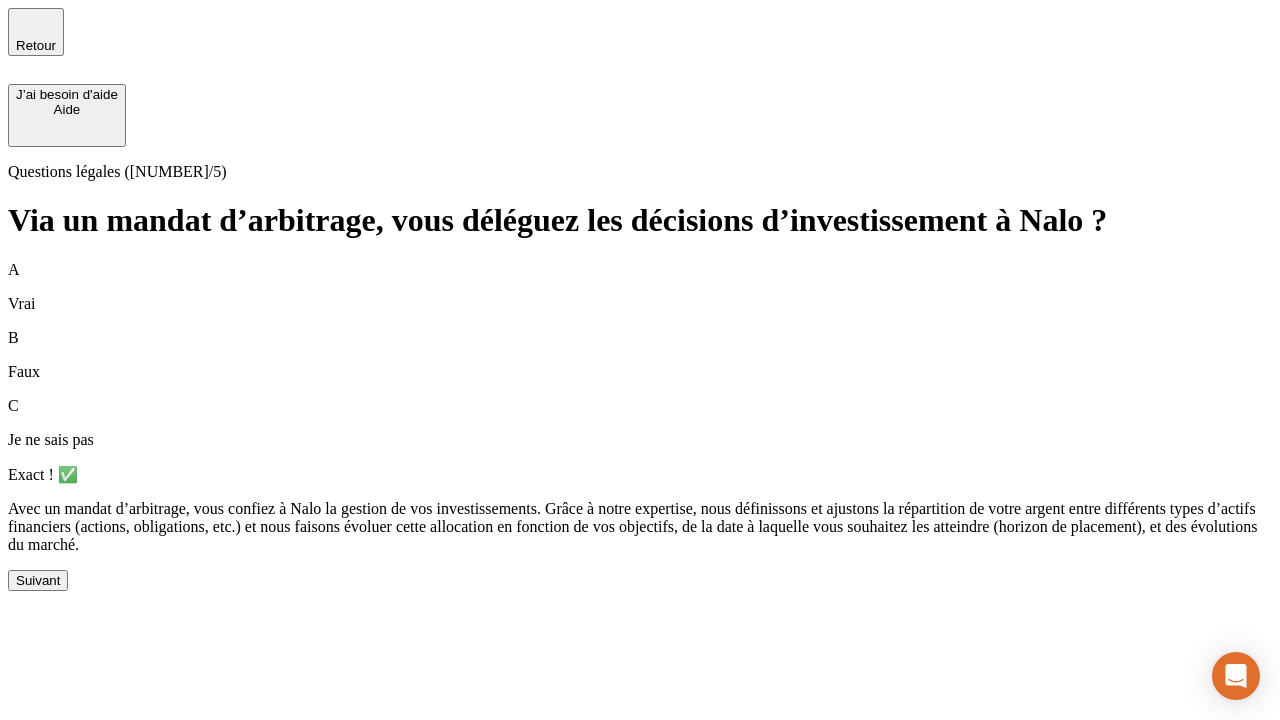 click on "Suivant" at bounding box center [38, 580] 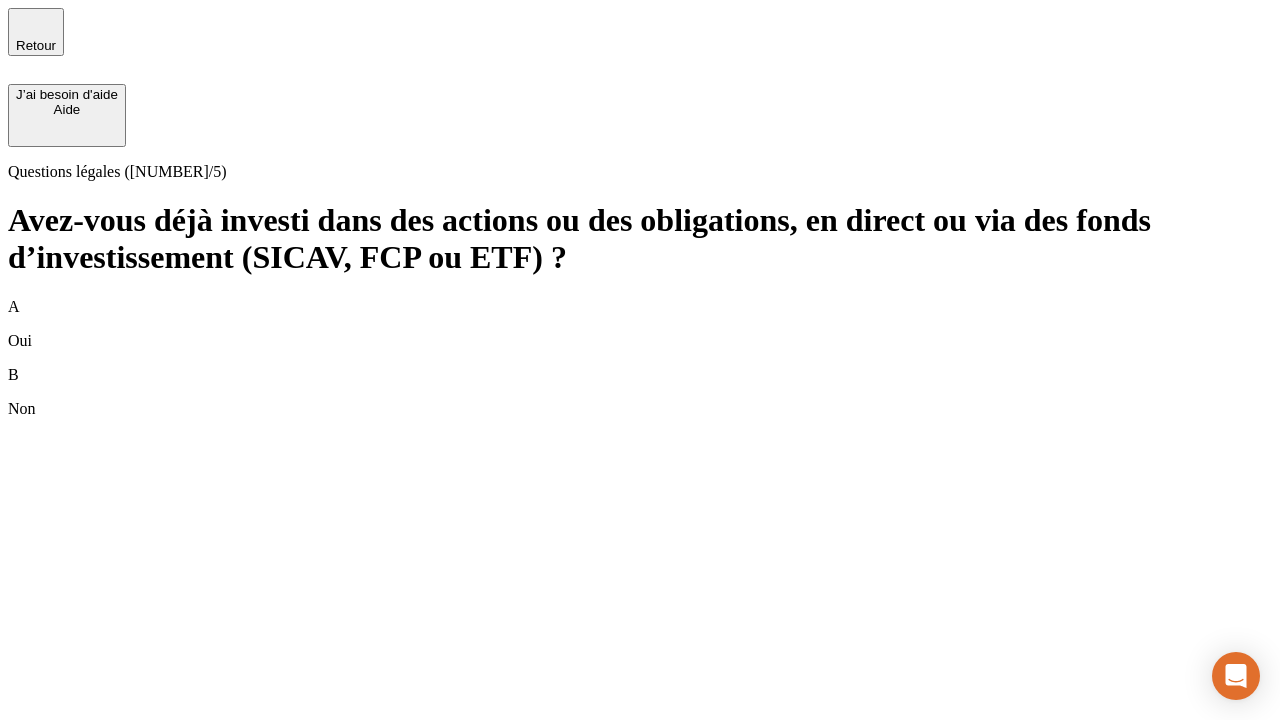 click on "B Non" at bounding box center [640, 392] 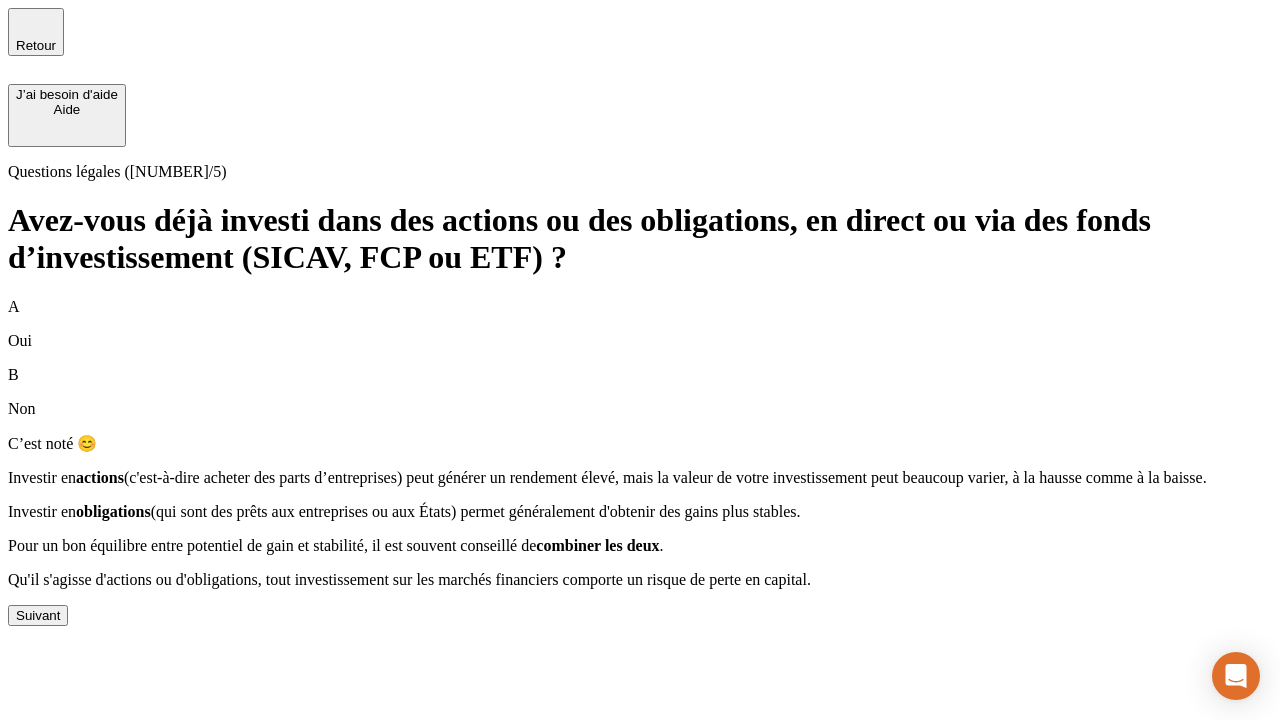 click on "Suivant" at bounding box center [38, 615] 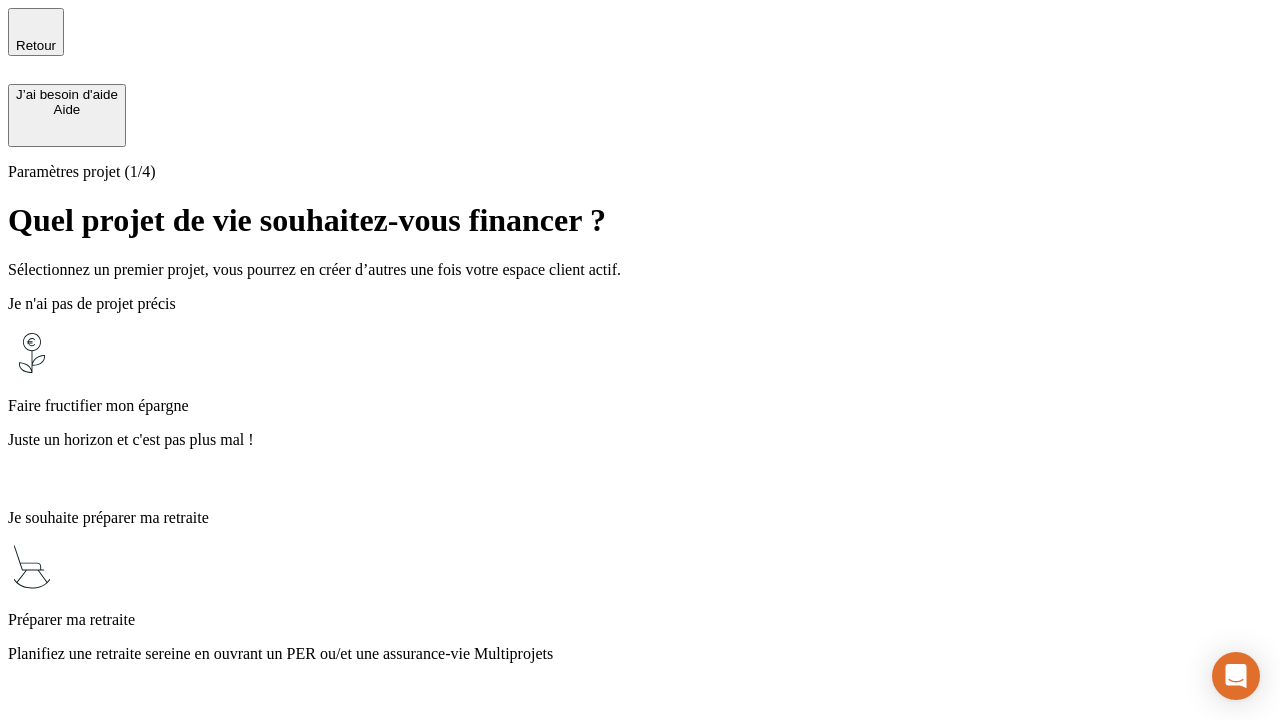 click on "Planifiez une retraite sereine en ouvrant un PER ou/et une assurance-vie Multiprojets" at bounding box center [640, 654] 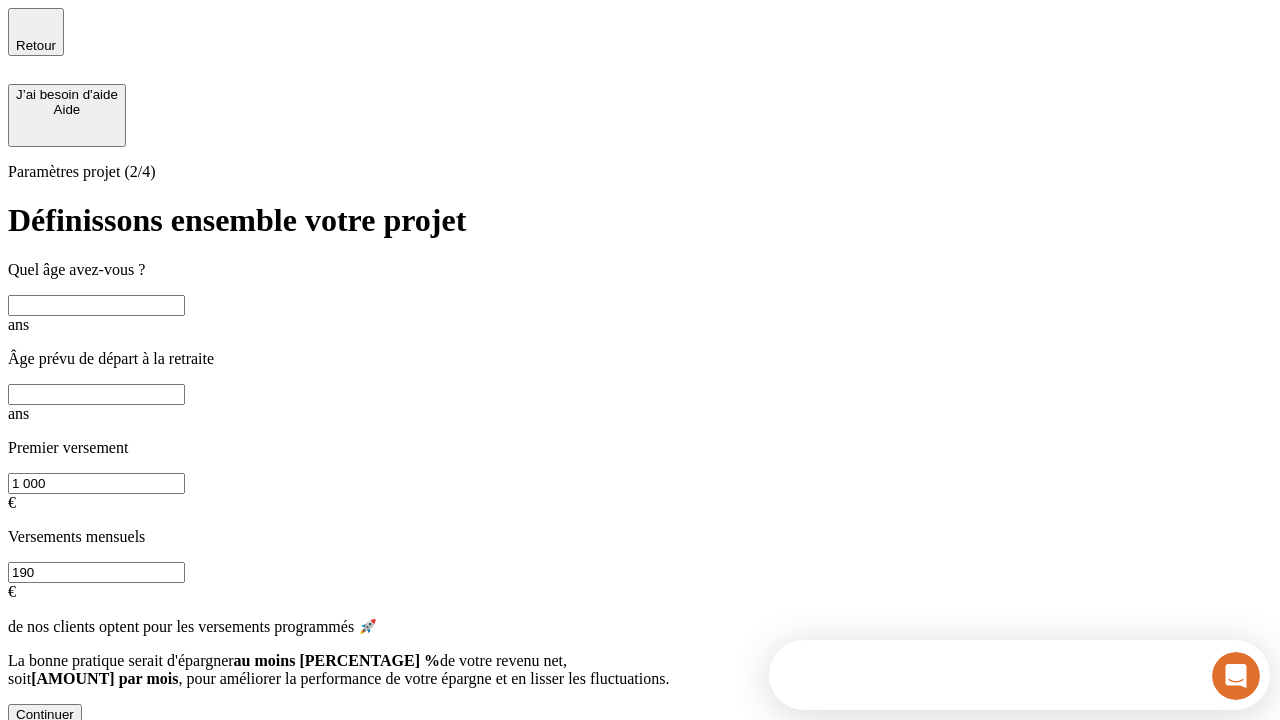 scroll, scrollTop: 0, scrollLeft: 0, axis: both 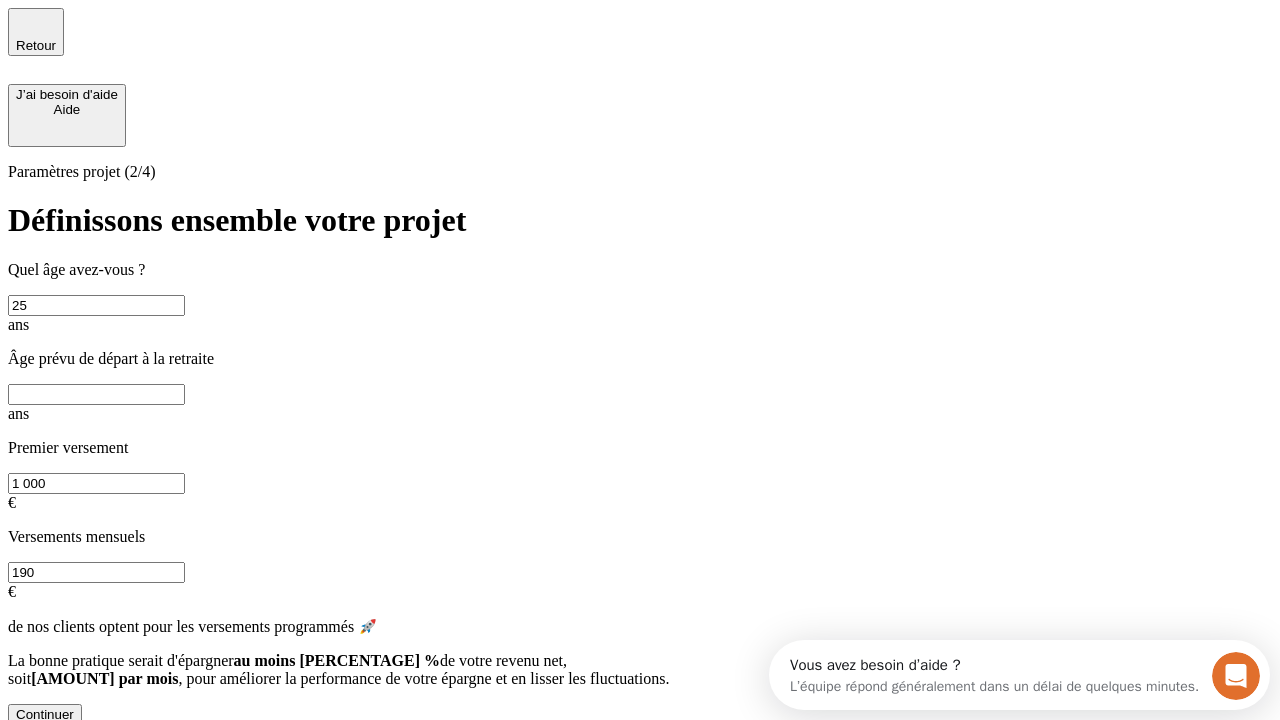 type on "25" 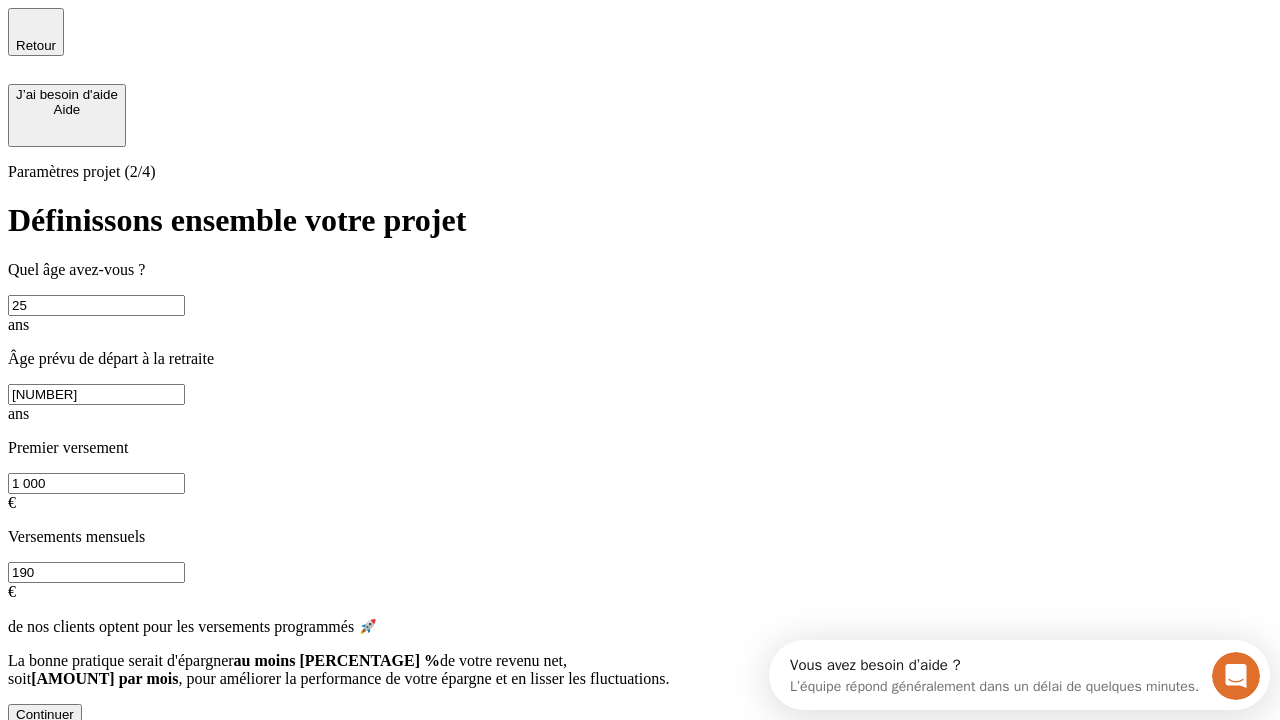 type on "[NUMBER]" 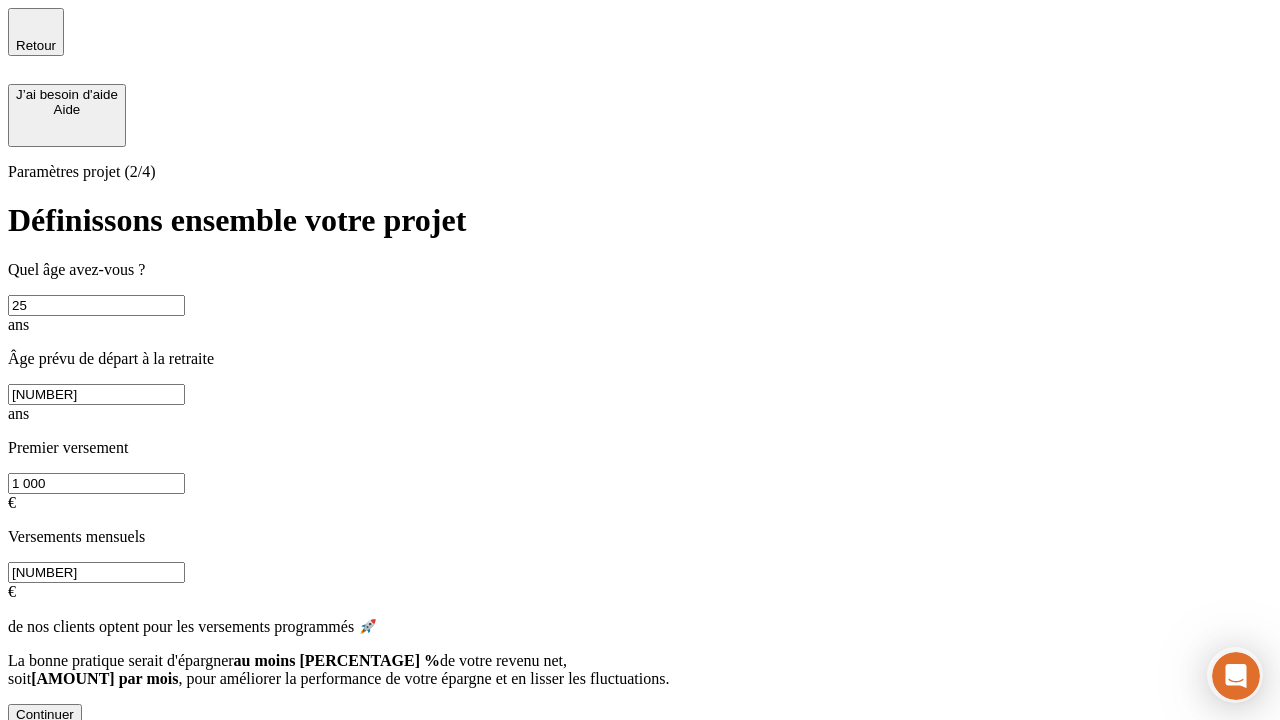 type on "[NUMBER]" 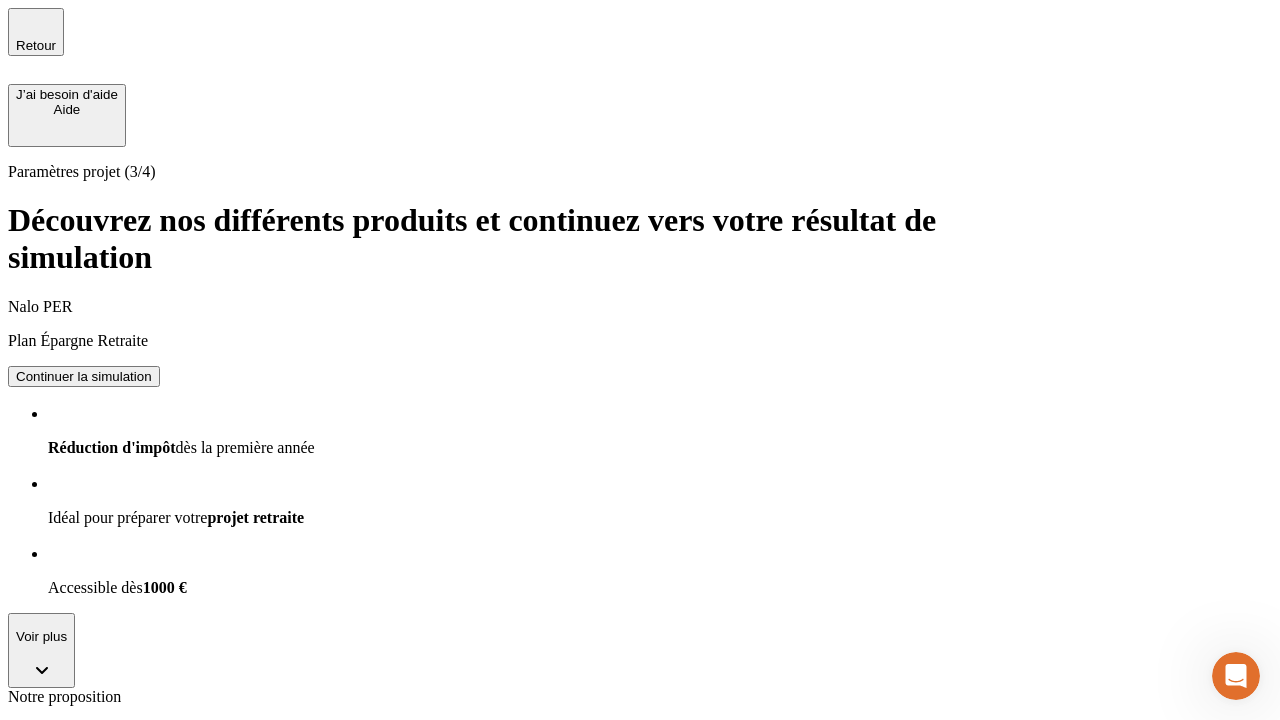 click on "Continuer la simulation" at bounding box center [84, 800] 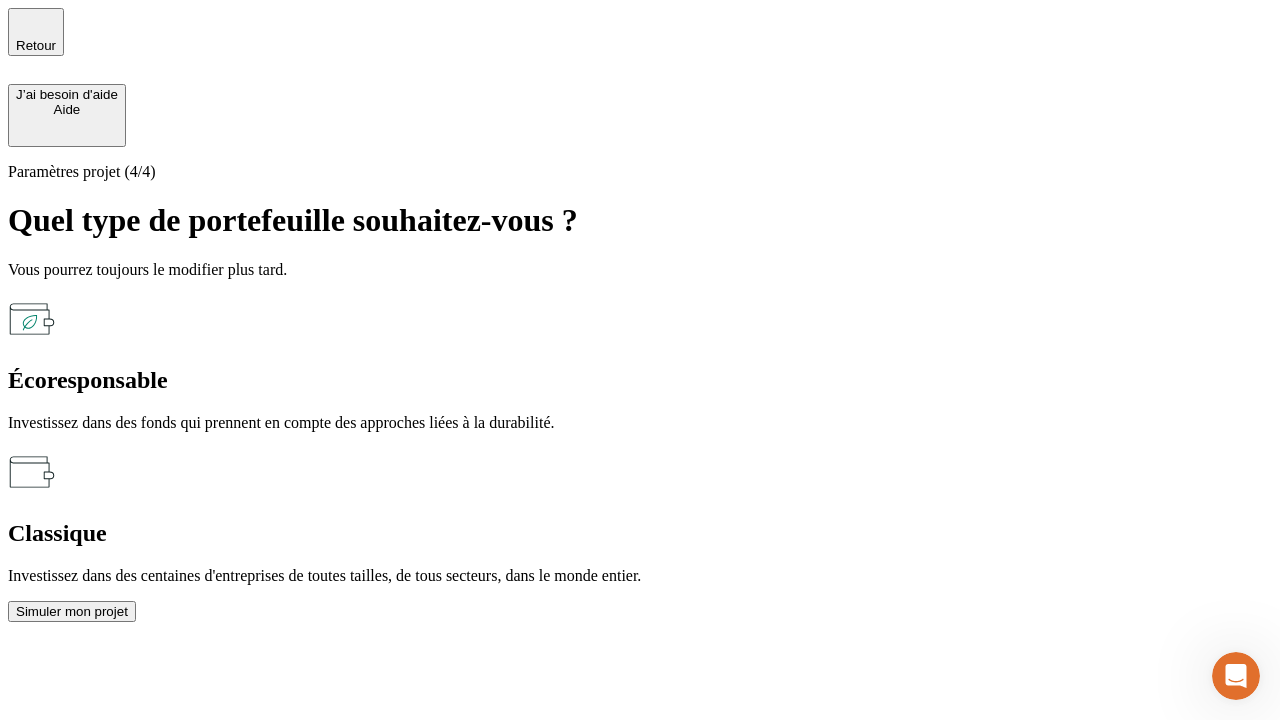 click on "Classique" at bounding box center [640, 533] 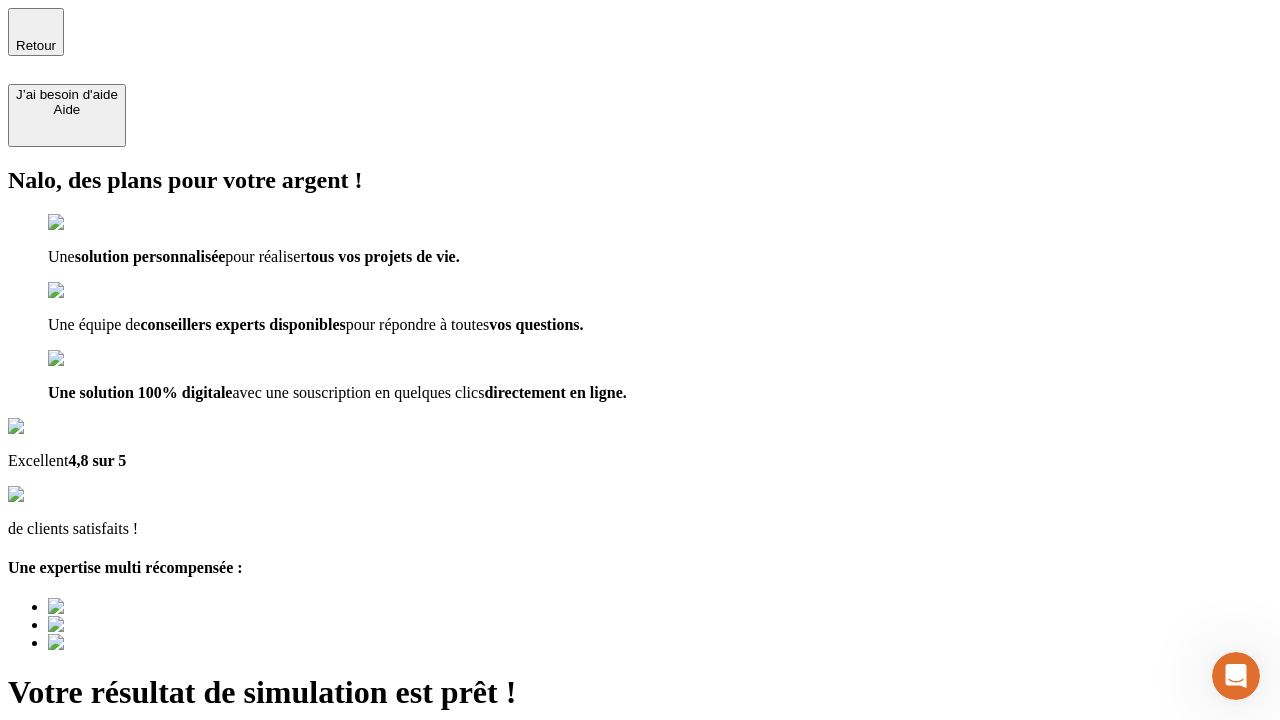click on "Découvrir ma simulation" at bounding box center (87, 797) 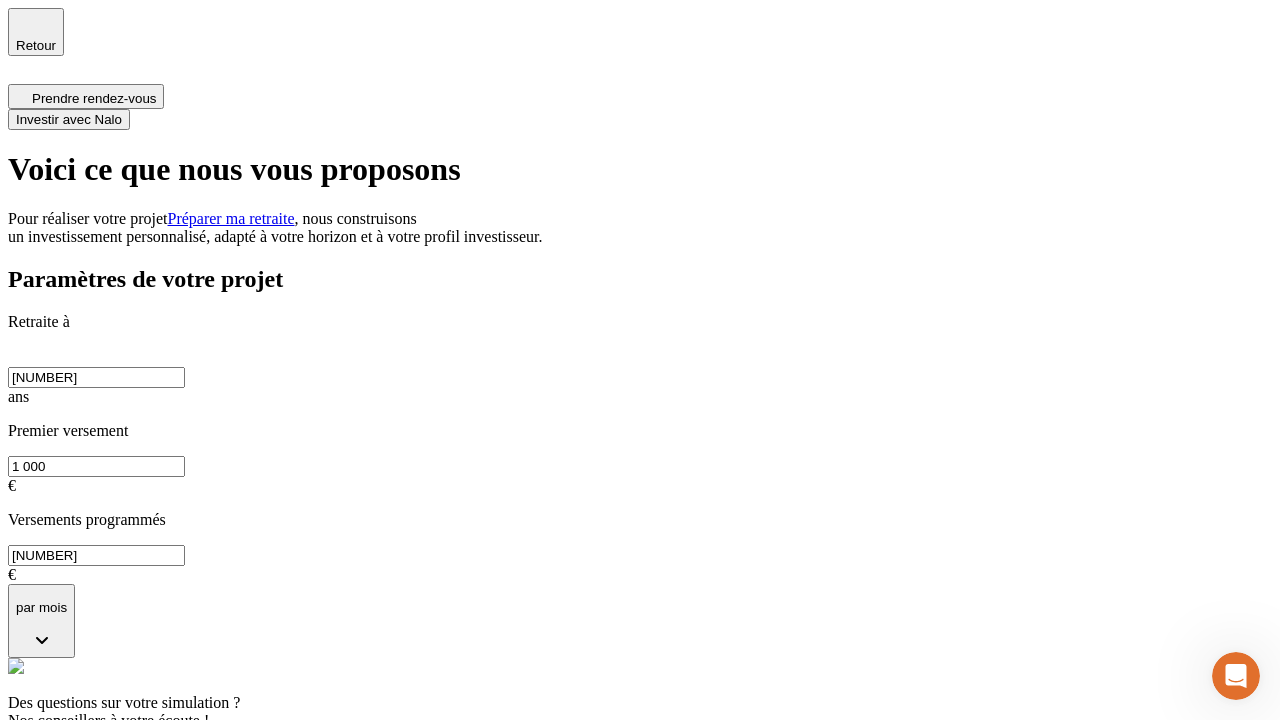 click on "Investir avec Nalo" at bounding box center [69, 119] 